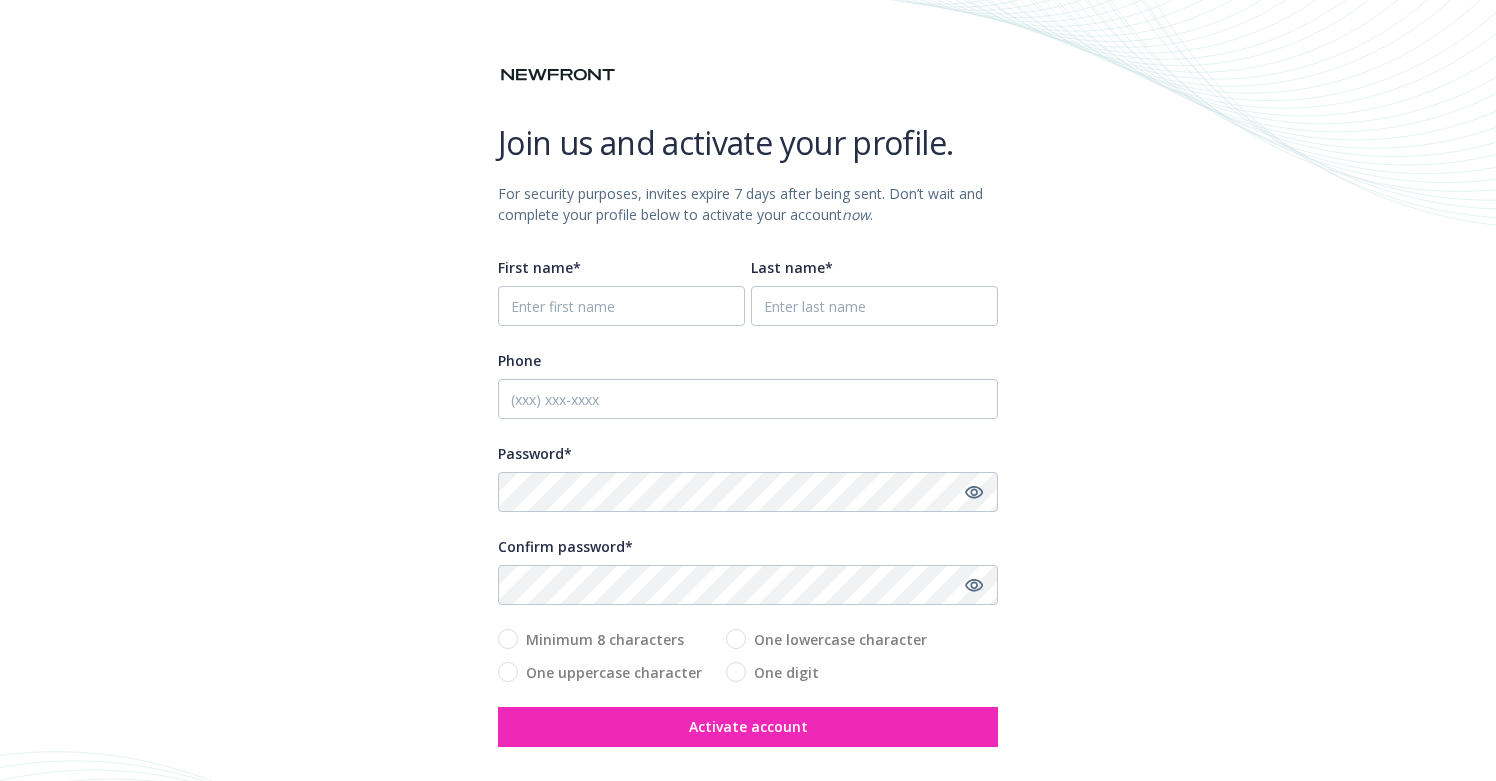 scroll, scrollTop: 0, scrollLeft: 0, axis: both 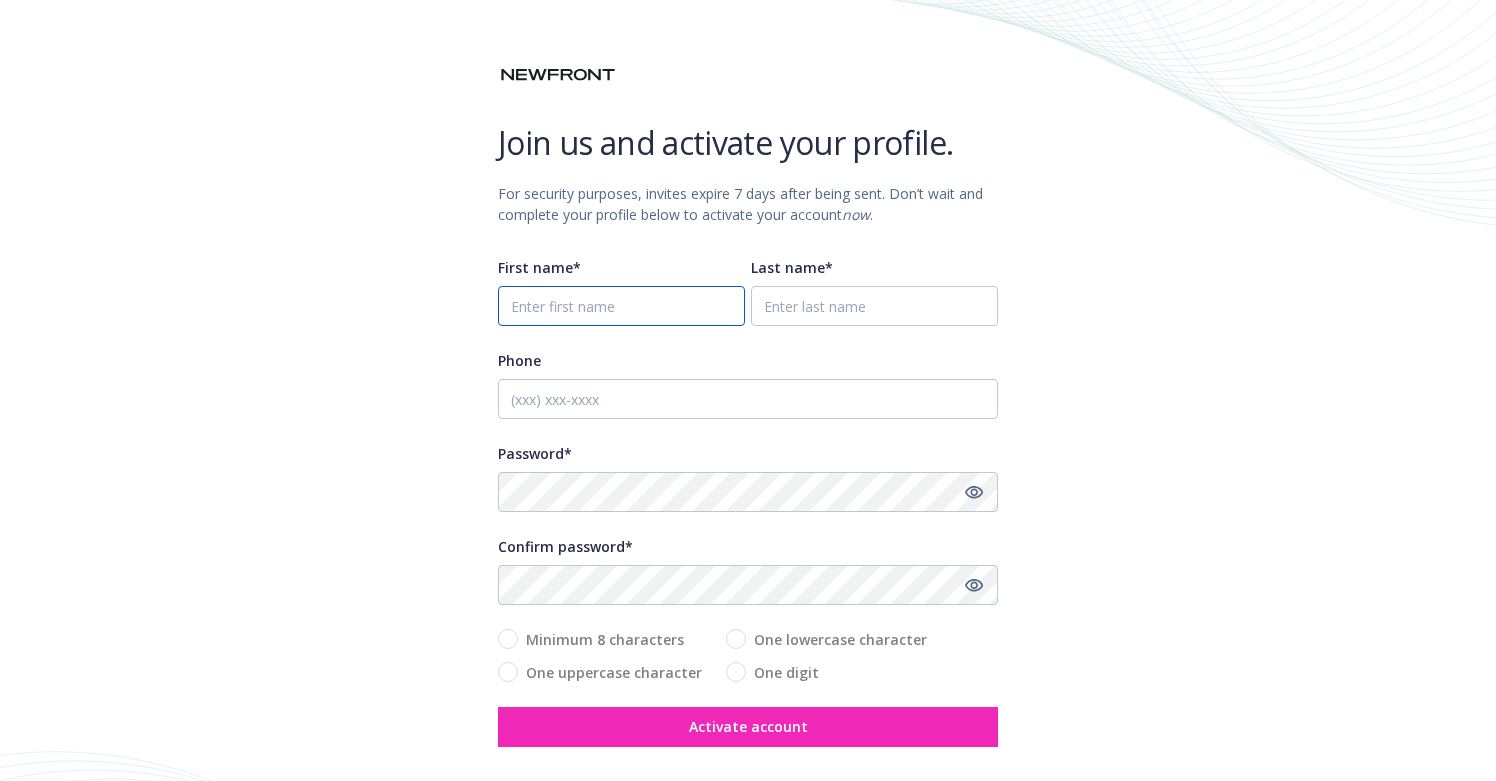 click on "First name*" at bounding box center [621, 306] 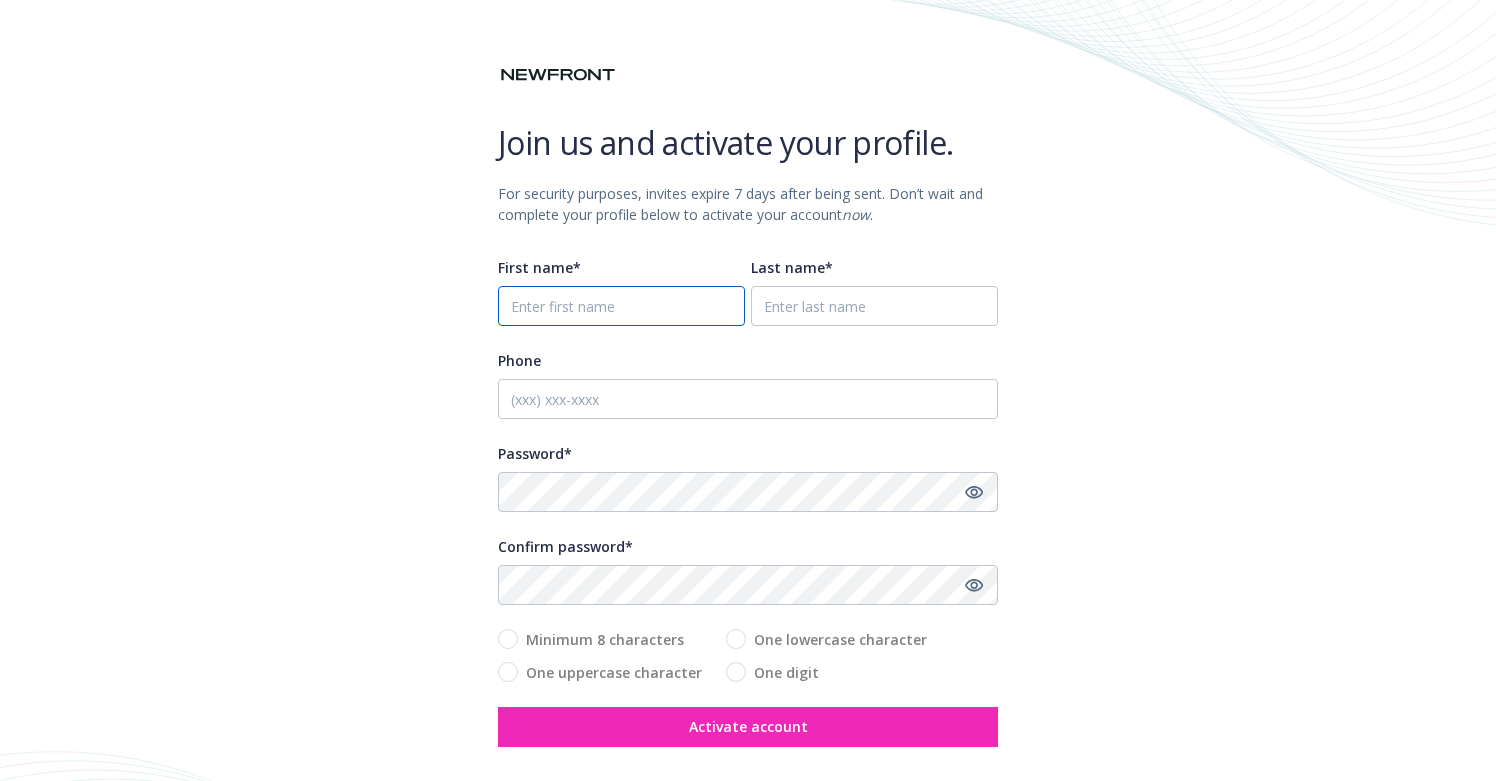 type on "Gordon" 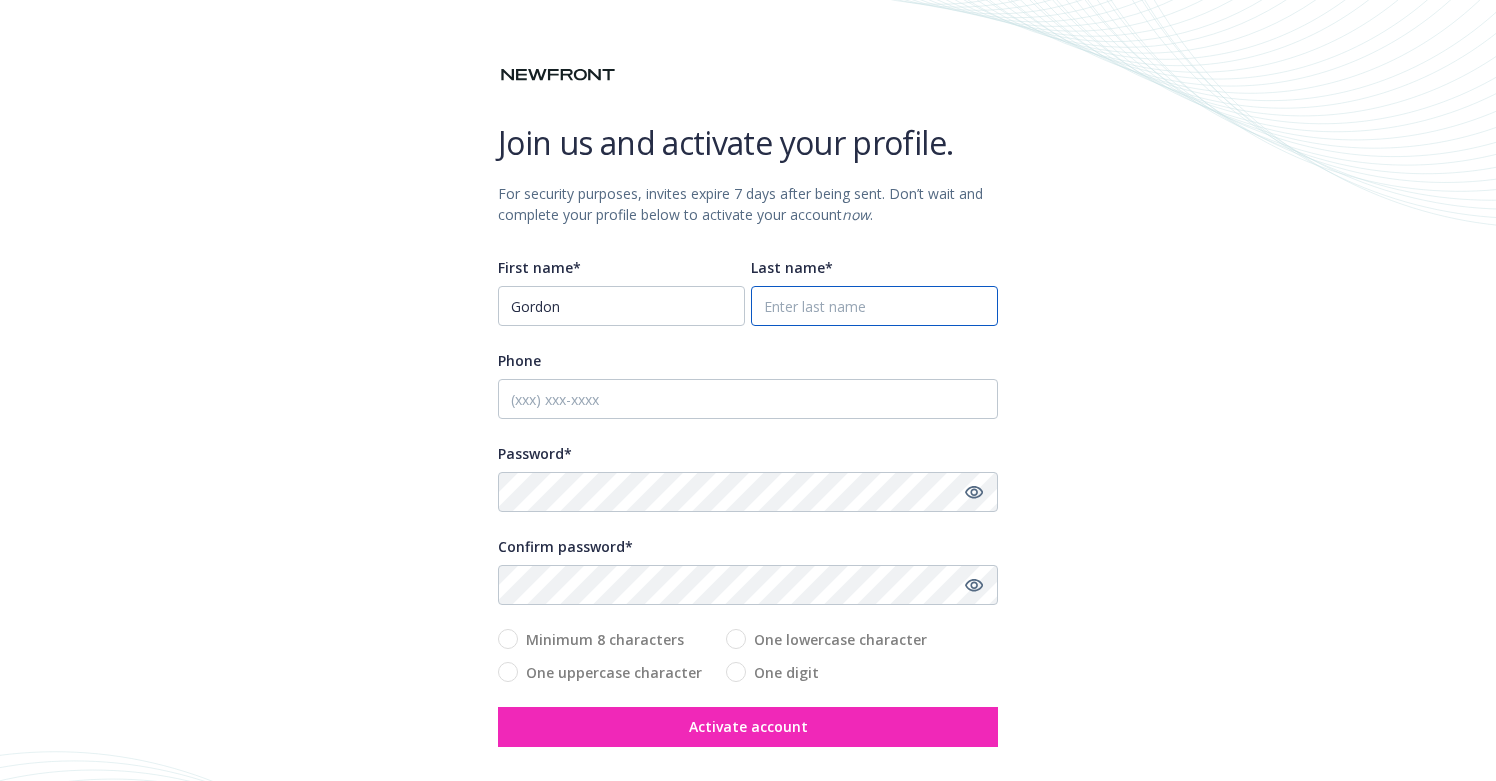 type on "[LAST]" 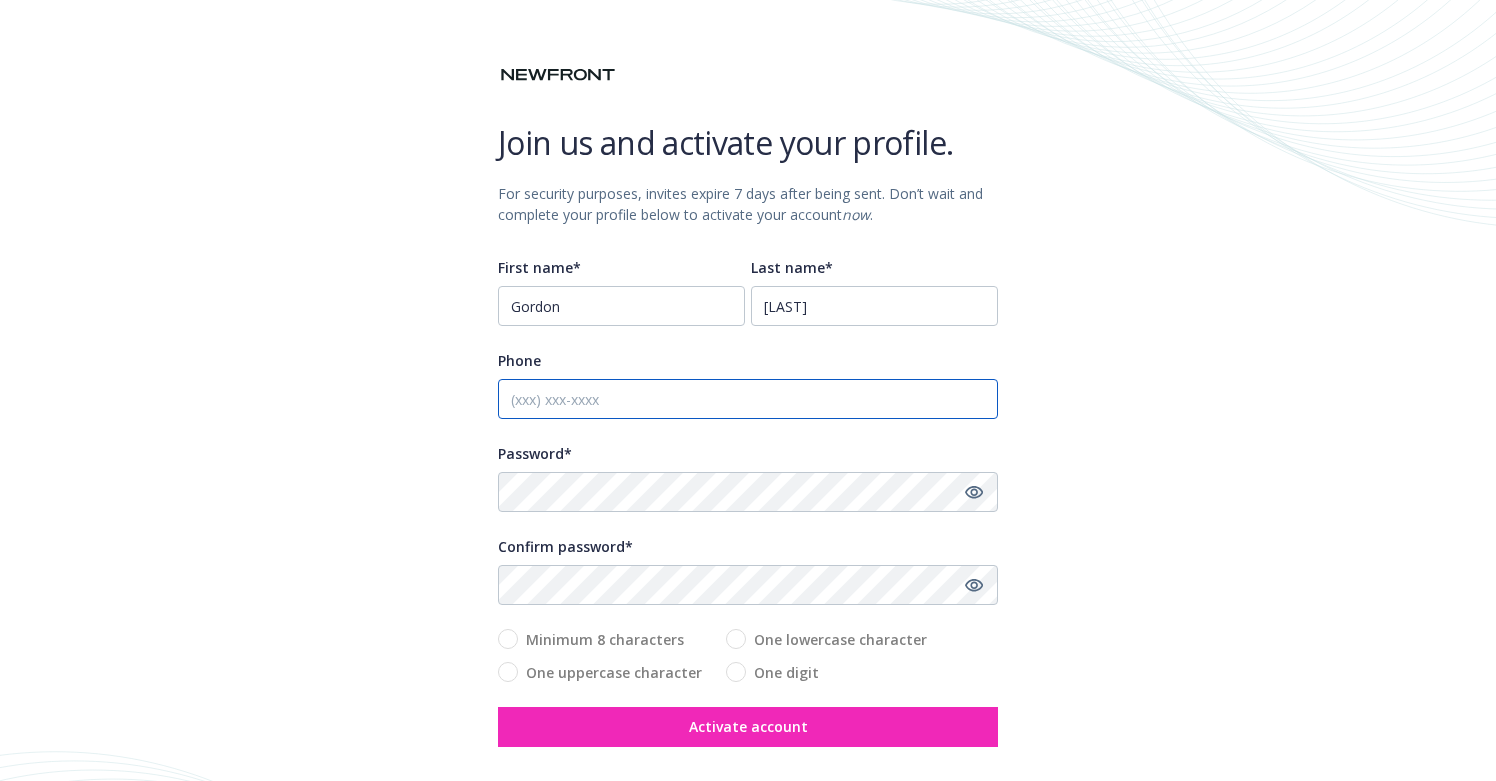 type on "[PHONE]" 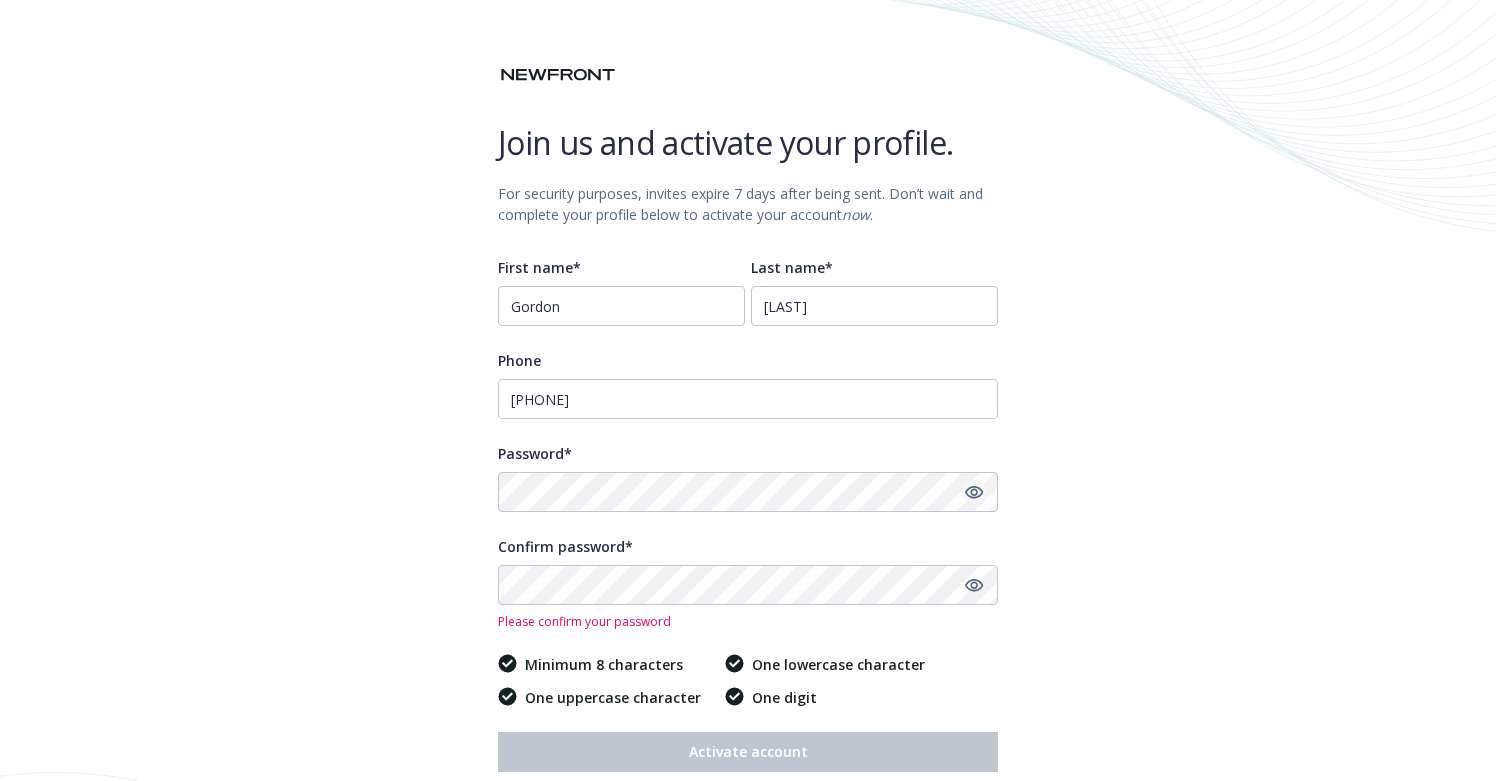 click 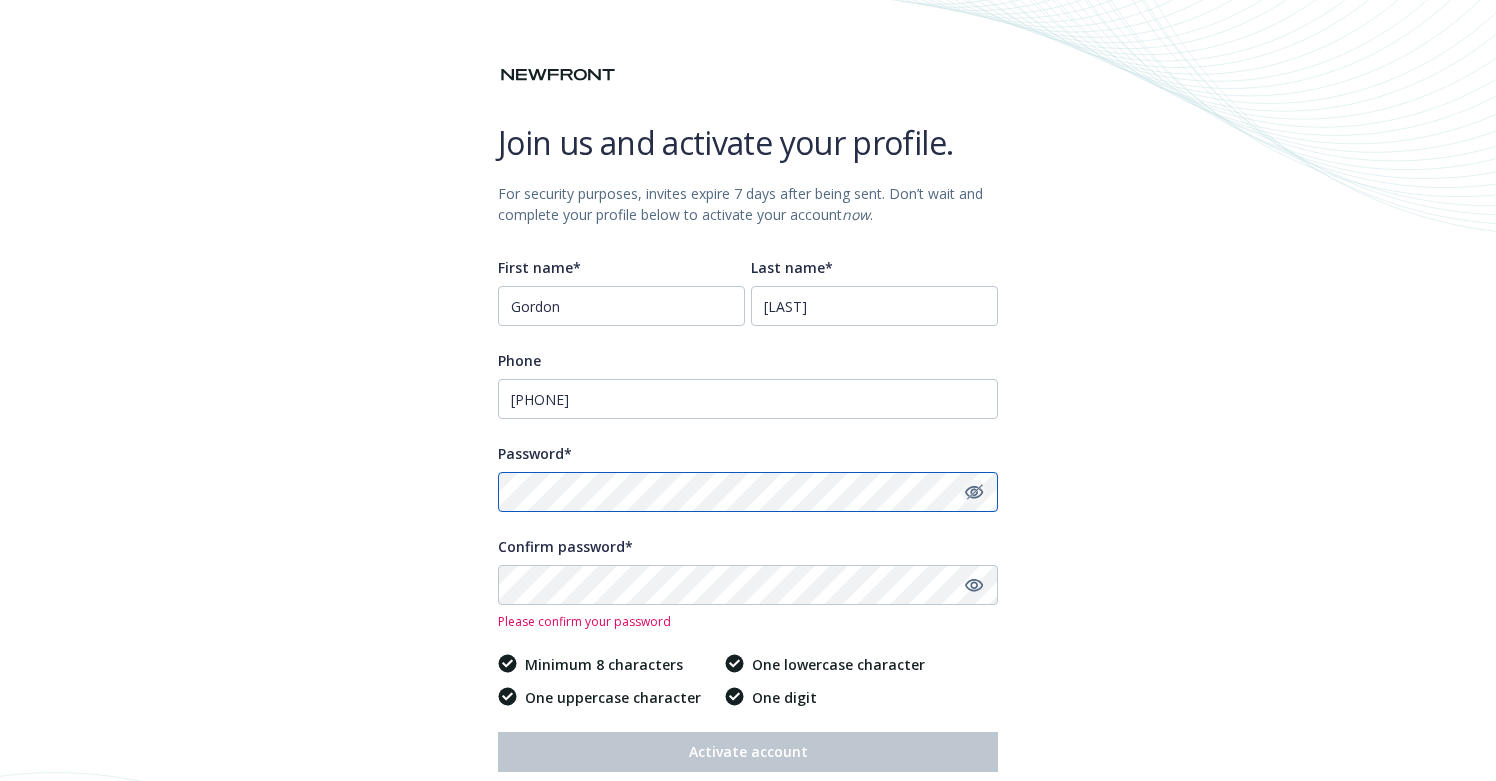 click on "Join us and activate your profile. For security purposes, invites expire 7 days after being sent. Don’t wait and complete your profile below to activate your account  now . First name* [FIRST] Last name* [LAST] Phone [PHONE] Password* Confirm password* Please confirm your password Minimum 8 characters One uppercase character One lowercase character One digit Activate account For your security, invitations expire 7 days after being sent. Don ' t miss out - complete your profile below to activate your account now. Newfront Navigator is offered by Newfront Insurance Services to manage your business insurance and/or Total Rewards program. By activating your account, you accept and agree to be bound by Newfront ' s   General Terms of Use   and   Privacy Policy ." at bounding box center [748, 463] 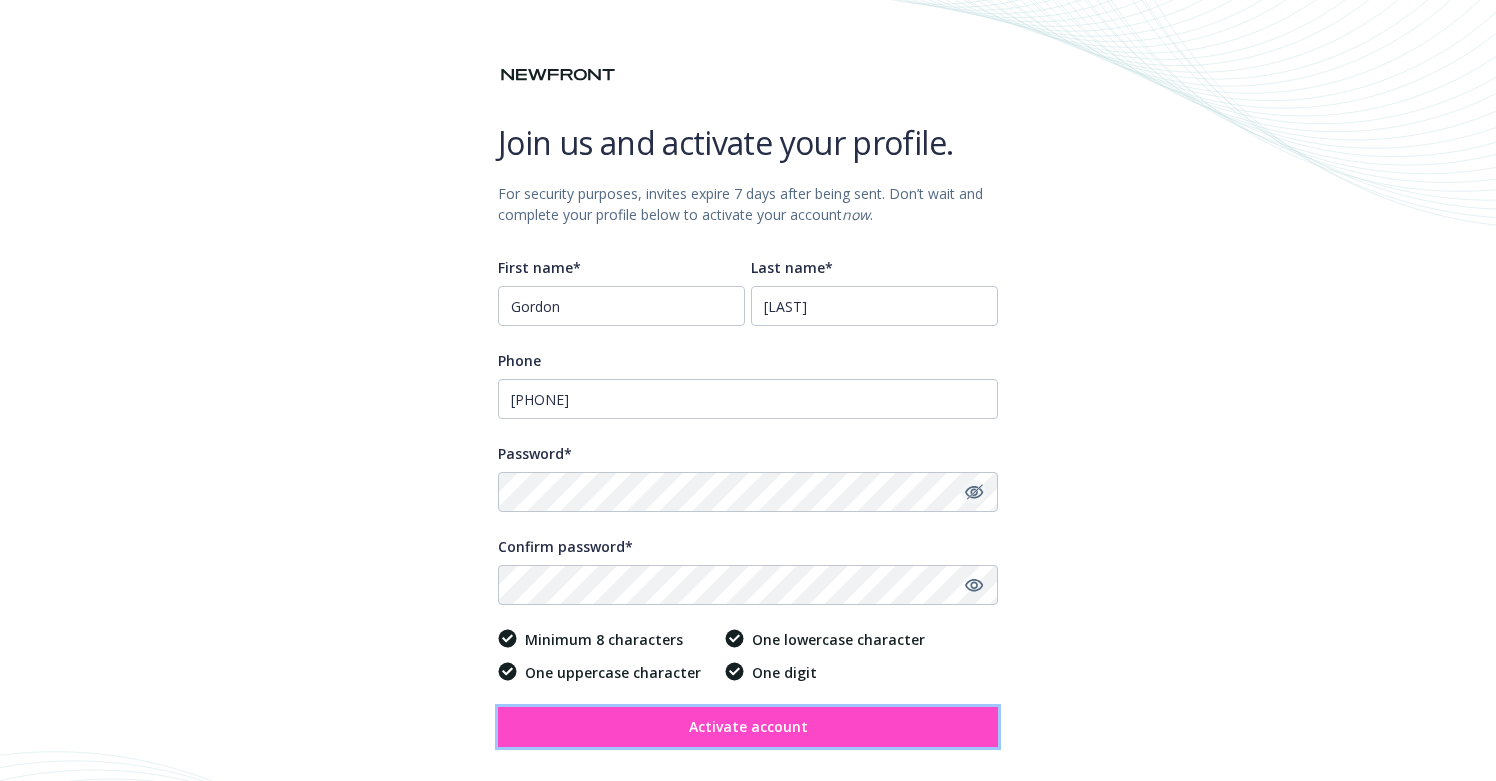 click on "Activate account" at bounding box center (748, 726) 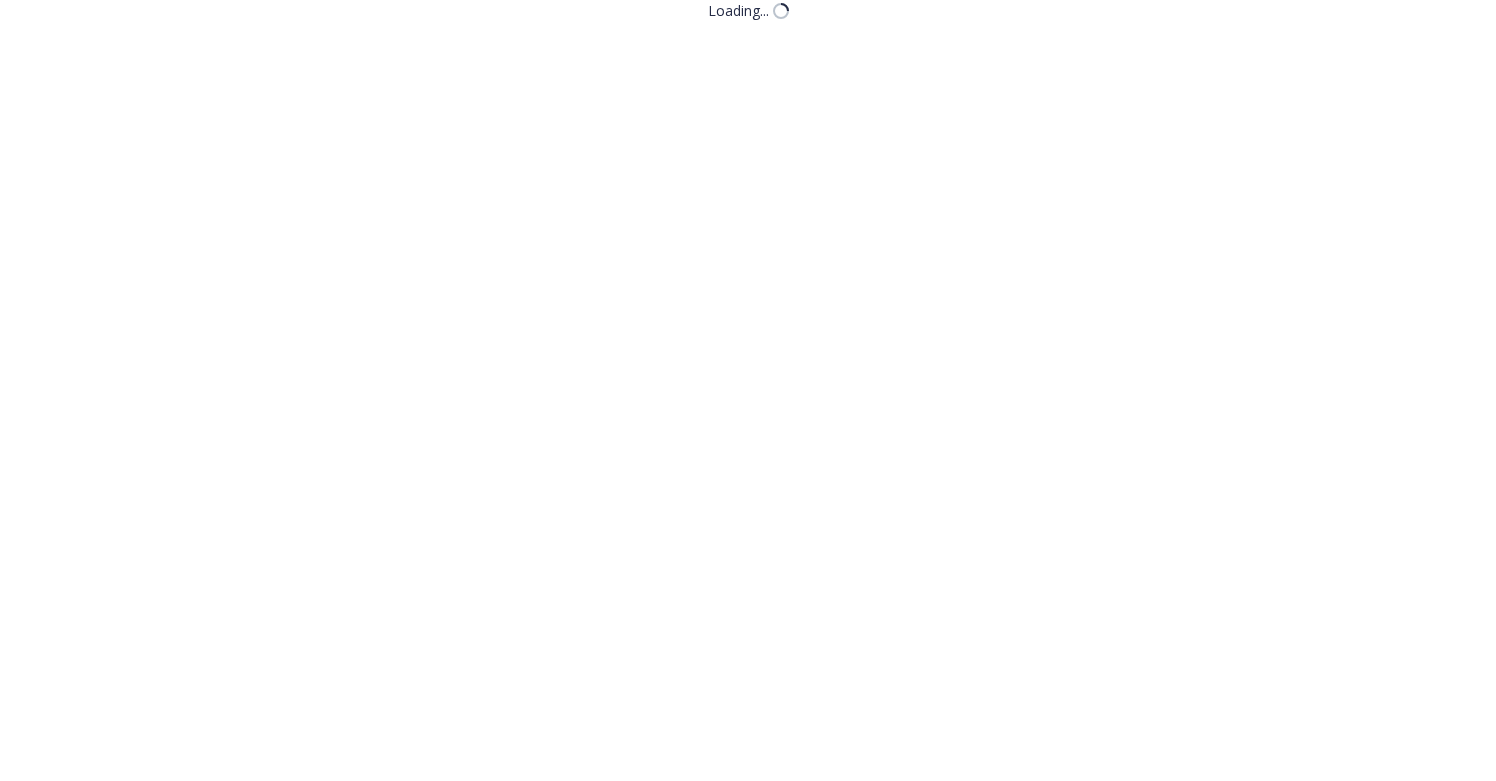 scroll, scrollTop: 0, scrollLeft: 0, axis: both 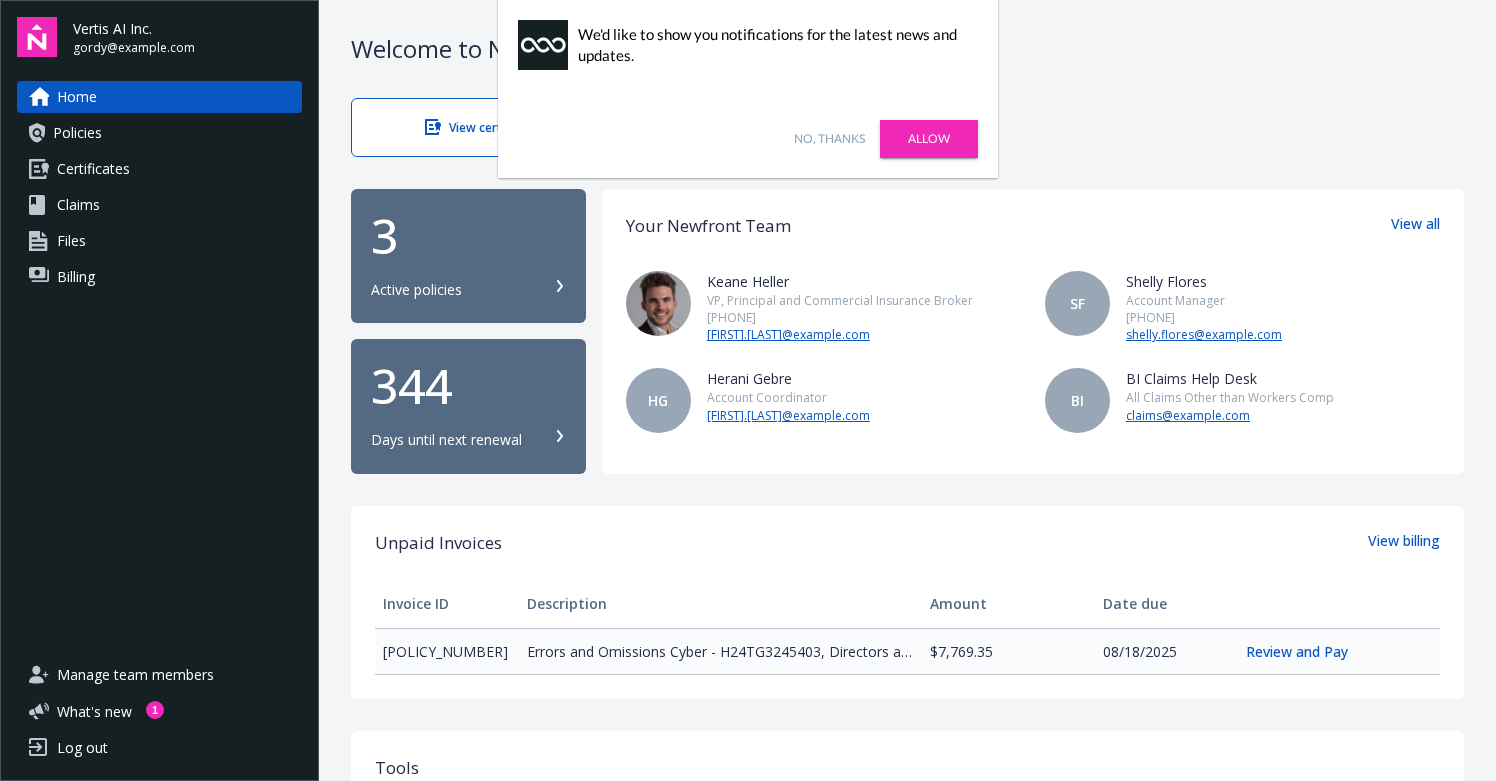 click on "Allow" at bounding box center (929, 139) 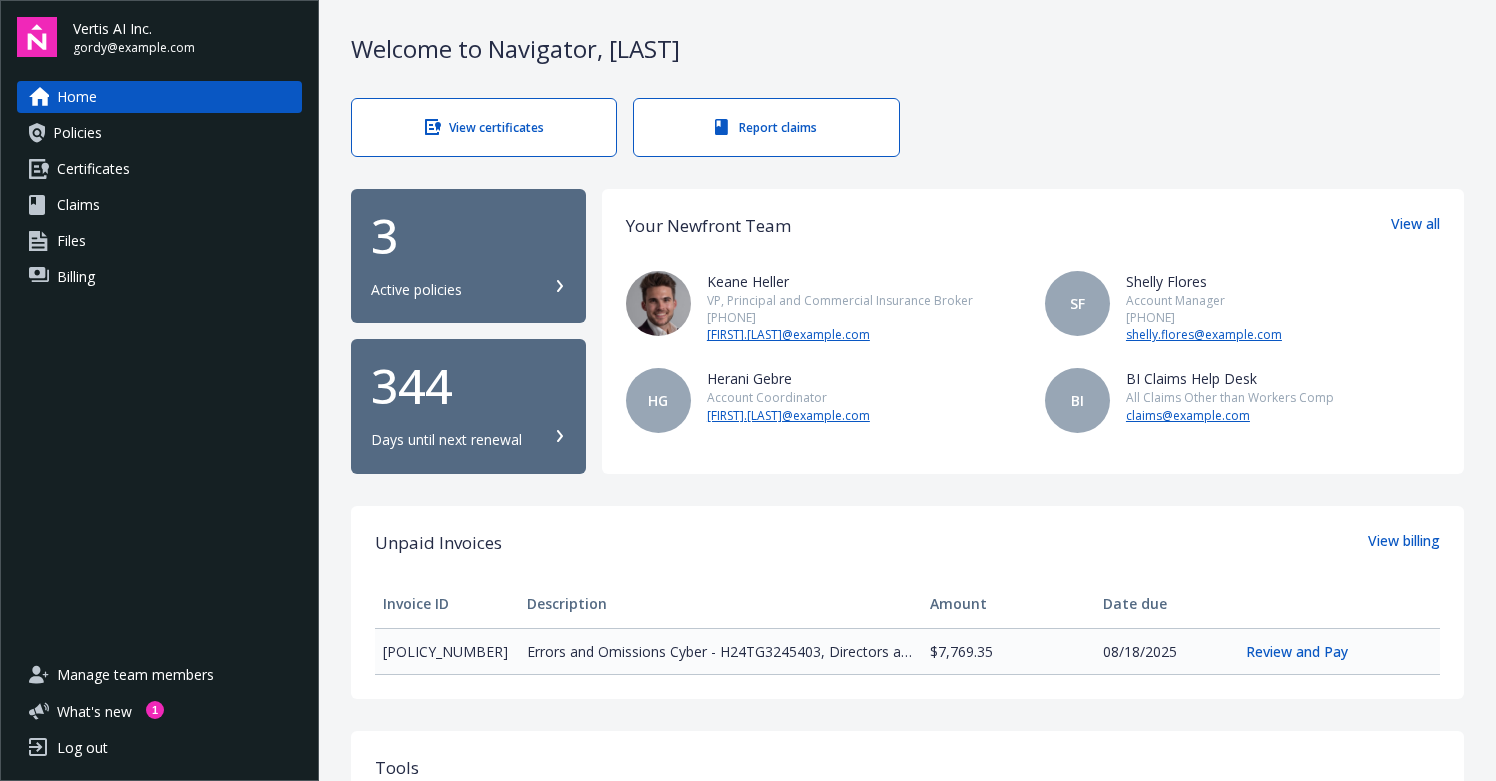 click on "Welcome to Navigator , [LAST] View certificates Report claims 3 Active policies 344 Days until next renewal Your Newfront Team View all [FIRST] [LAST] VP, Principal and Commercial Insurance Broker [PHONE] [FIRST].[LAST]@example.com SF [FIRST] [LAST] Account Manager [PHONE] [FIRST].[LAST]@example.com HG [FIRST] [LAST] Account Coordinator [FIRST].[LAST]@example.com BI BI Claims Help Desk All Claims Other than Workers Comp claims@example.com Unpaid Invoices View billing Invoice ID Description Amount Date due [POLICY_NUMBER] Errors and Omissions Cyber - H24TG3245403, Directors and Officers - MPL 6226658 - 01 $7,769.35 08/18/2025 Review and Pay Tools Newfront Insights Keep yourself in the know with the latest innovations, insights, and developments that Newfront has to offer. Digital application service Turn the traditionally cumbersome insurance application into a simple, Turbo-Tax like experience powered by Indio. My tasks All done! You have no new tasks to complete at this point Follow us Linkedin Newfront" at bounding box center [907, 700] 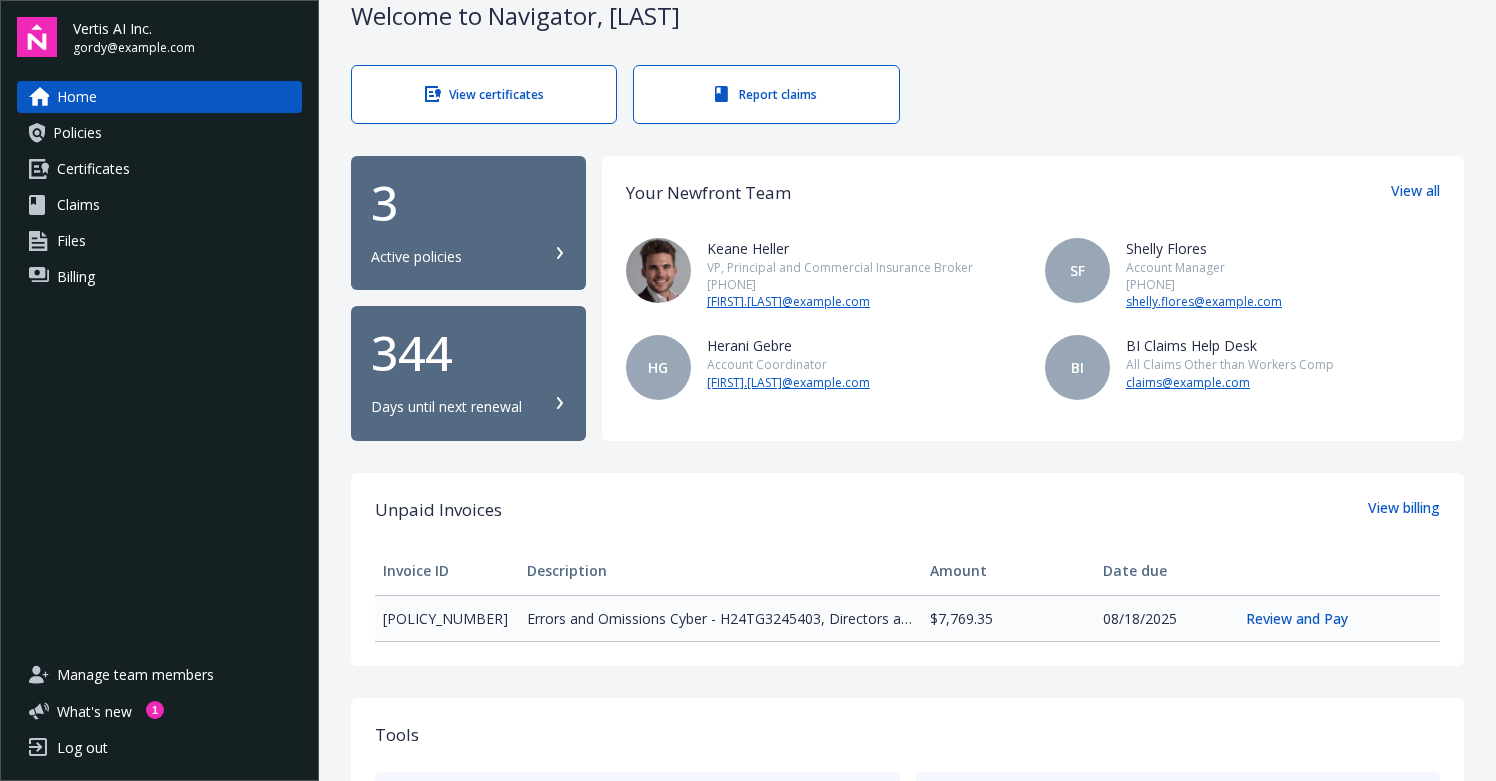 scroll, scrollTop: 0, scrollLeft: 0, axis: both 